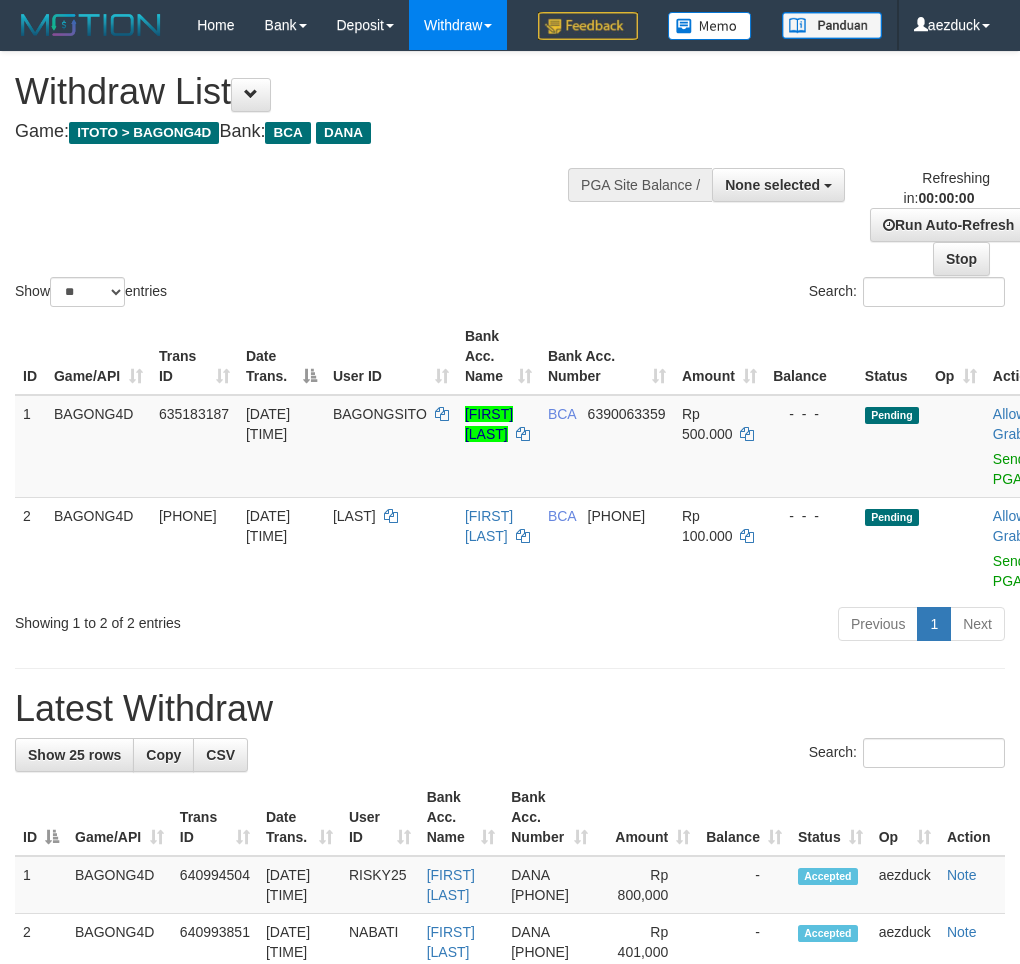 scroll, scrollTop: 0, scrollLeft: 0, axis: both 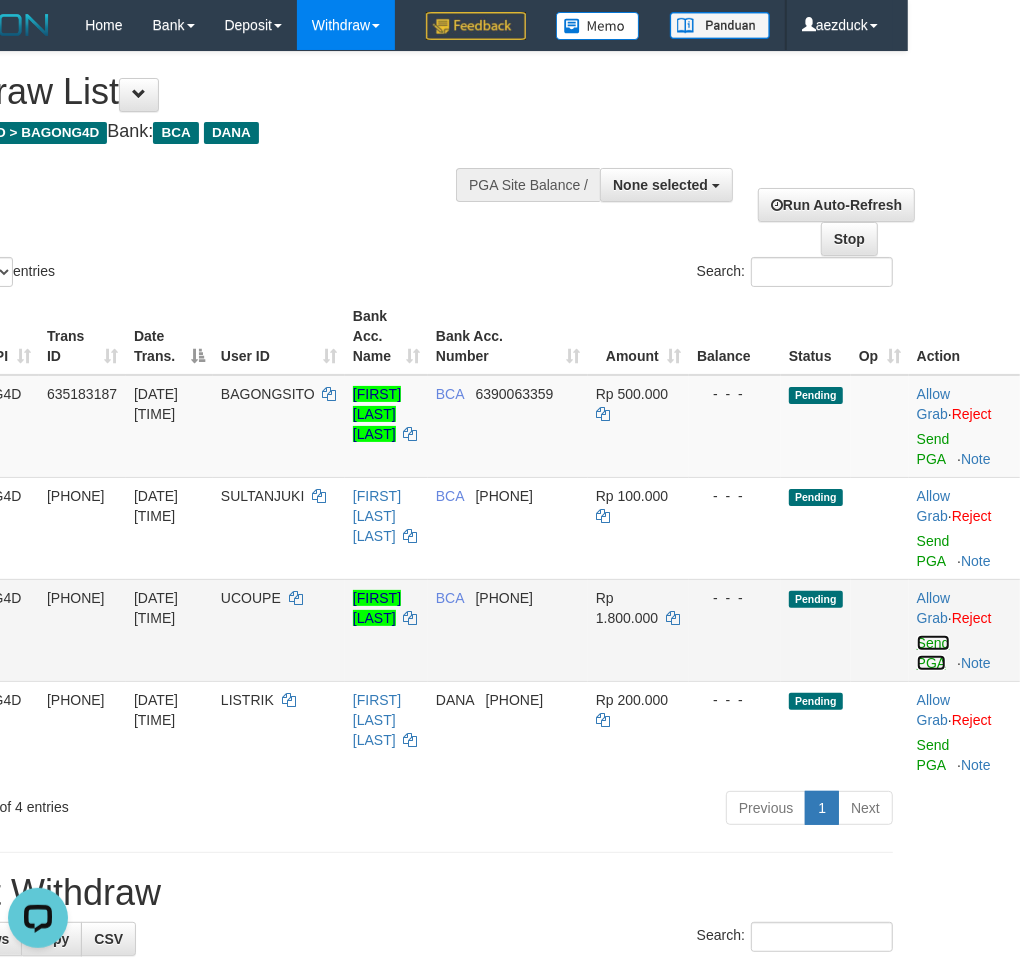 click on "Send PGA" at bounding box center [933, 449] 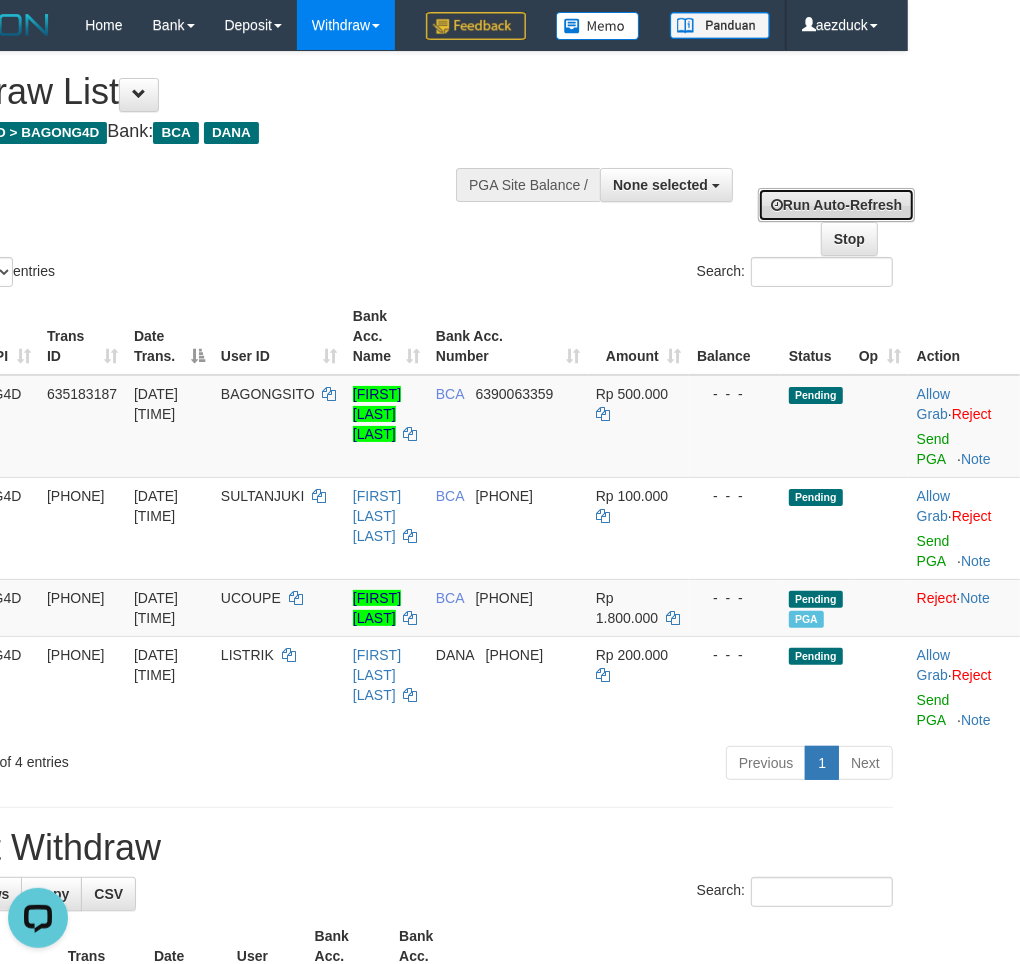 click on "Run Auto-Refresh" at bounding box center [836, 205] 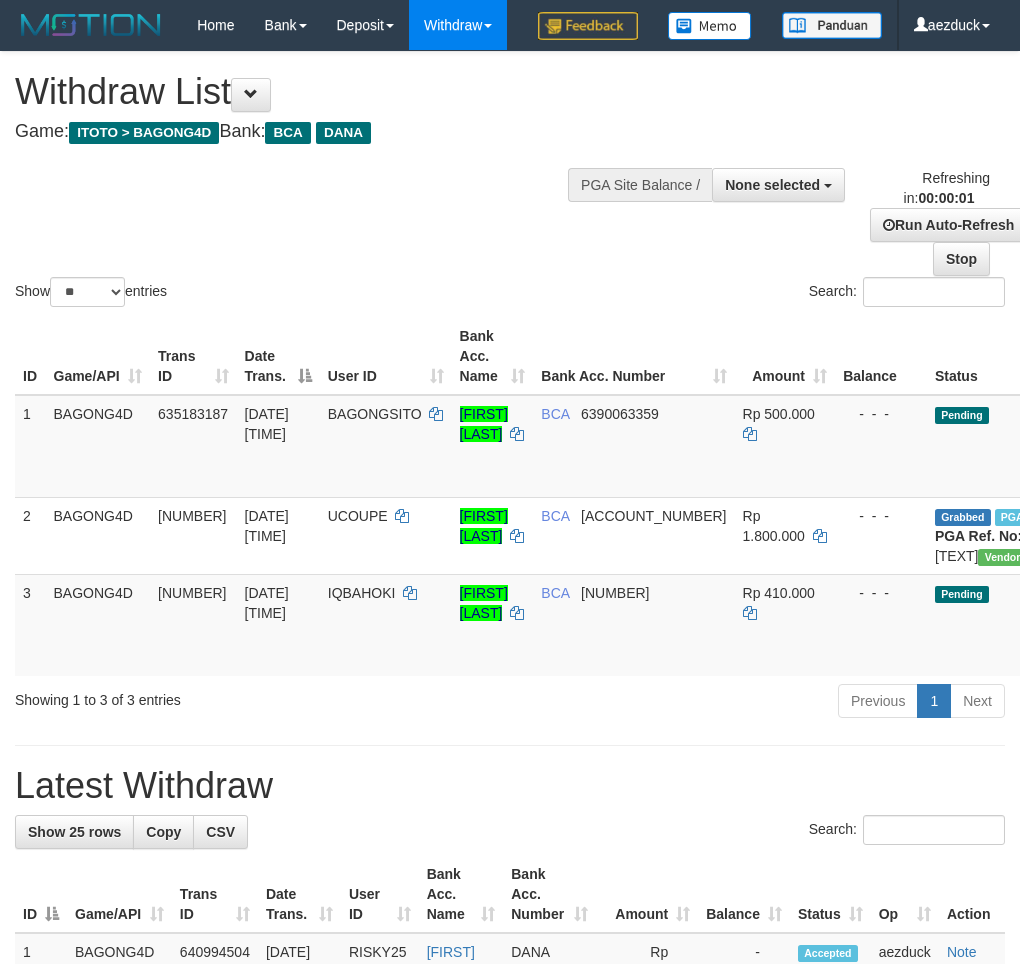 scroll, scrollTop: 0, scrollLeft: 0, axis: both 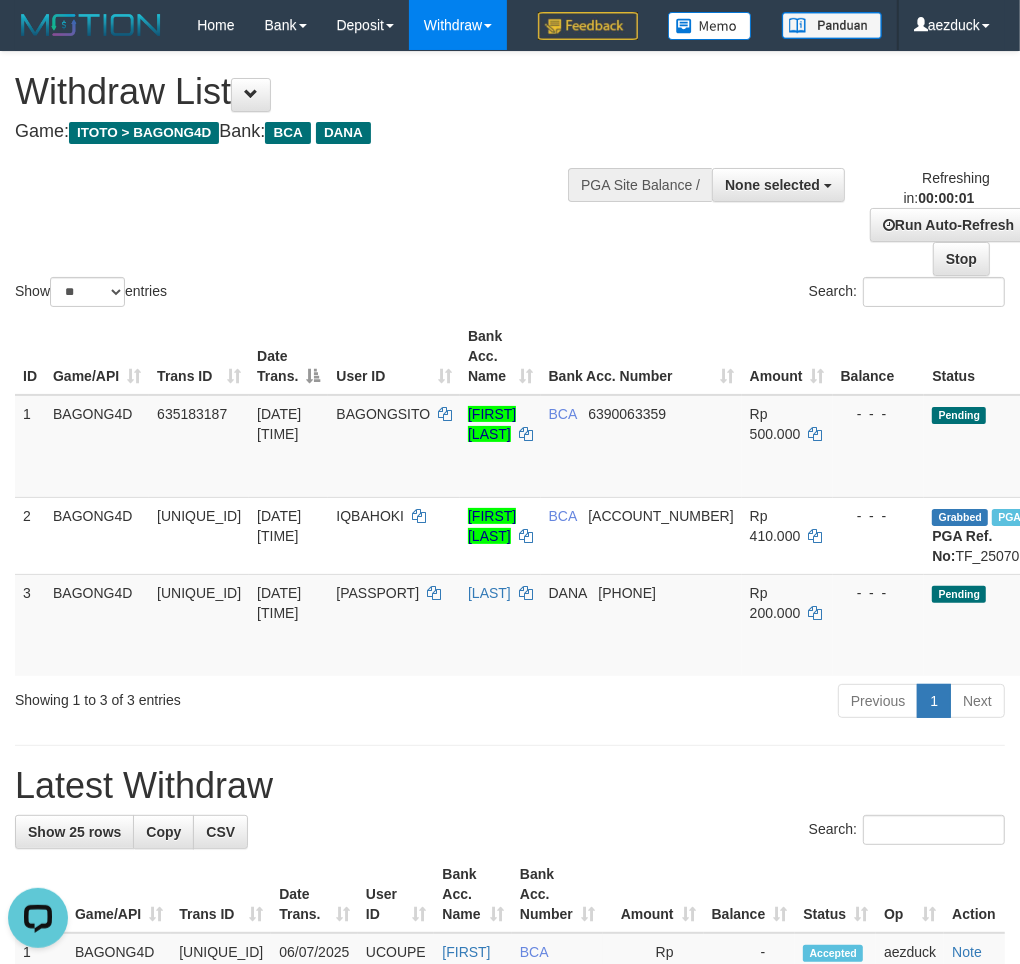 click on "Show  ** ** ** ***  entries Search:" at bounding box center [510, 181] 